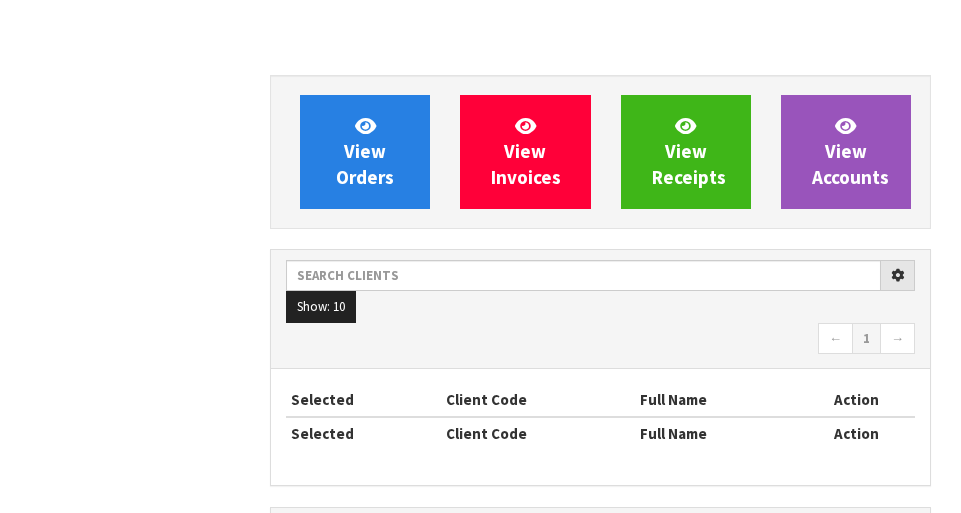 scroll, scrollTop: 0, scrollLeft: 0, axis: both 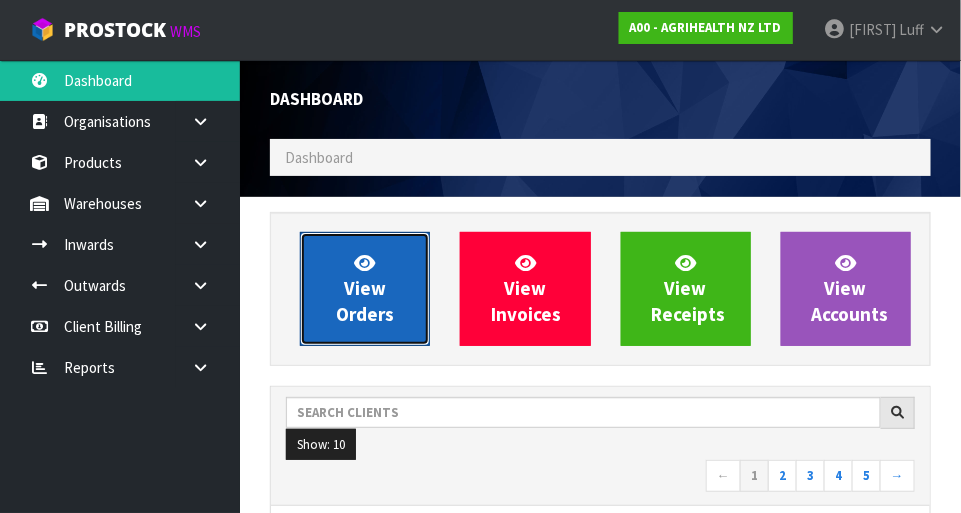 click on "View
Orders" at bounding box center (365, 288) 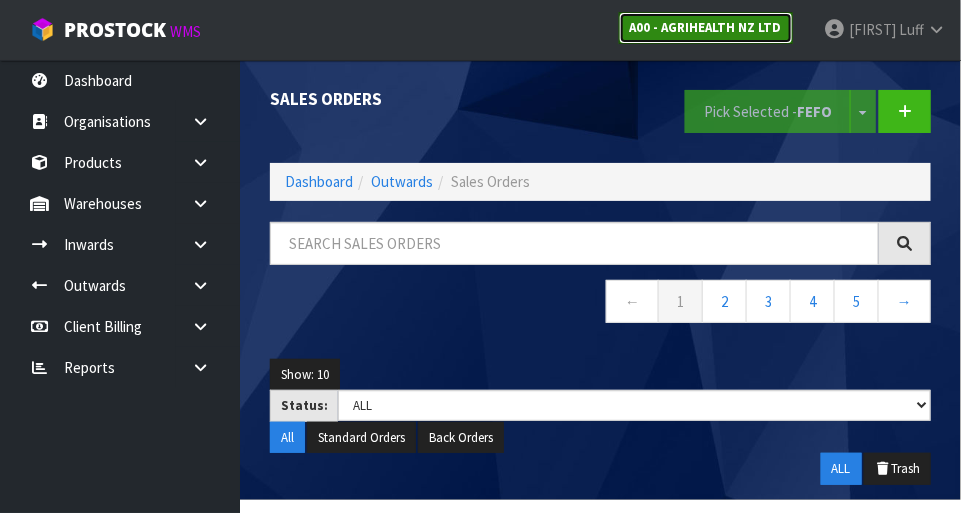 click on "A00 - AGRIHEALTH NZ LTD" at bounding box center [706, 28] 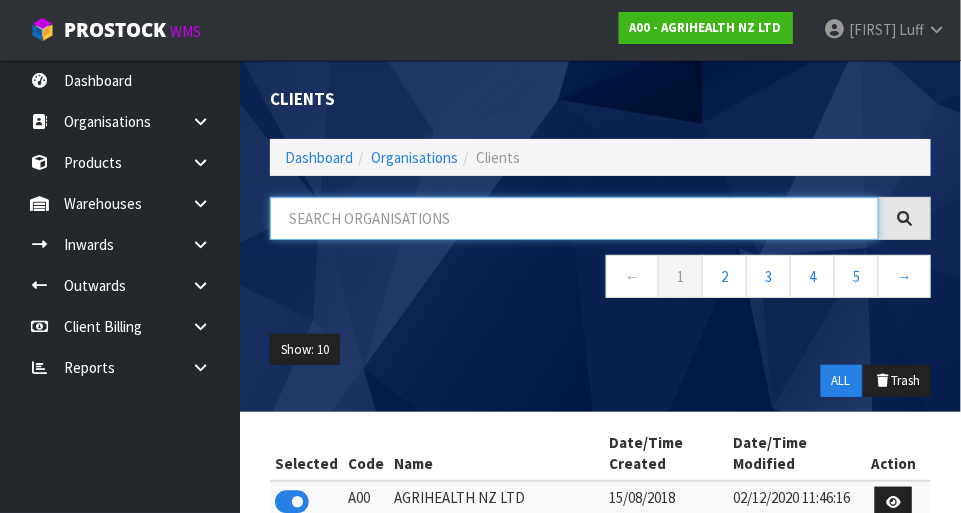 click at bounding box center (574, 218) 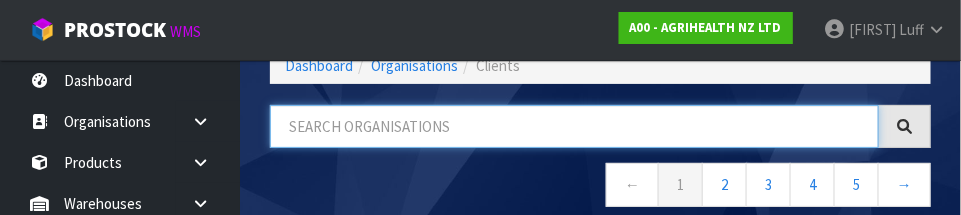scroll, scrollTop: 101, scrollLeft: 0, axis: vertical 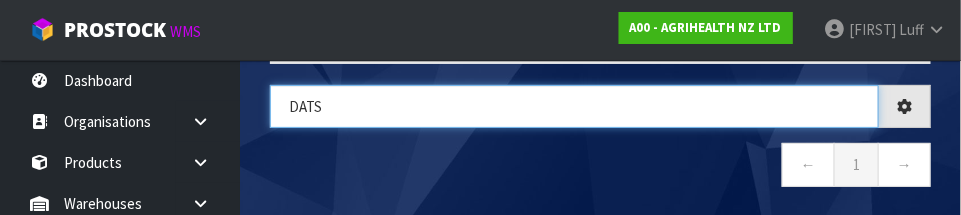 type on "DATS" 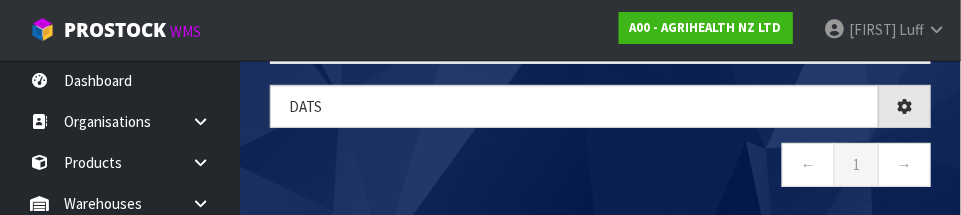 click on "←
1
→" at bounding box center (600, 167) 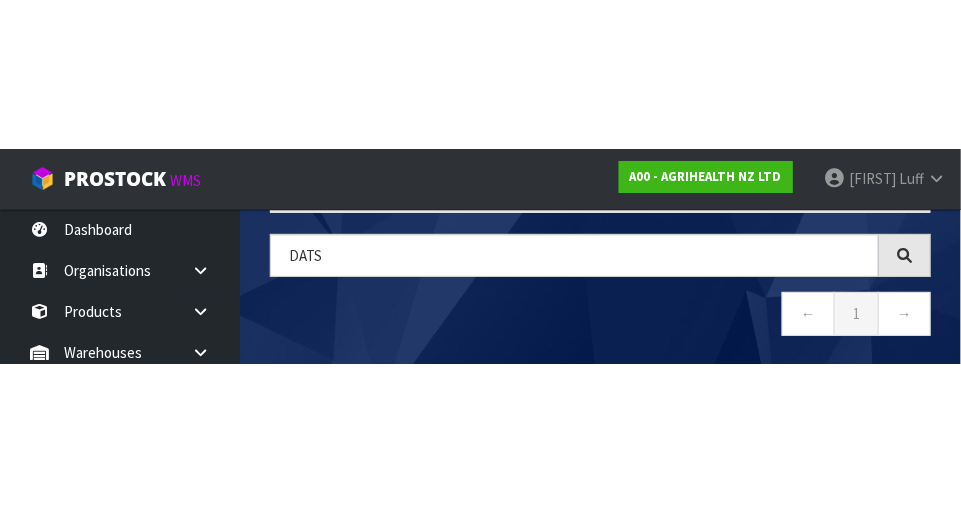 scroll, scrollTop: 56, scrollLeft: 0, axis: vertical 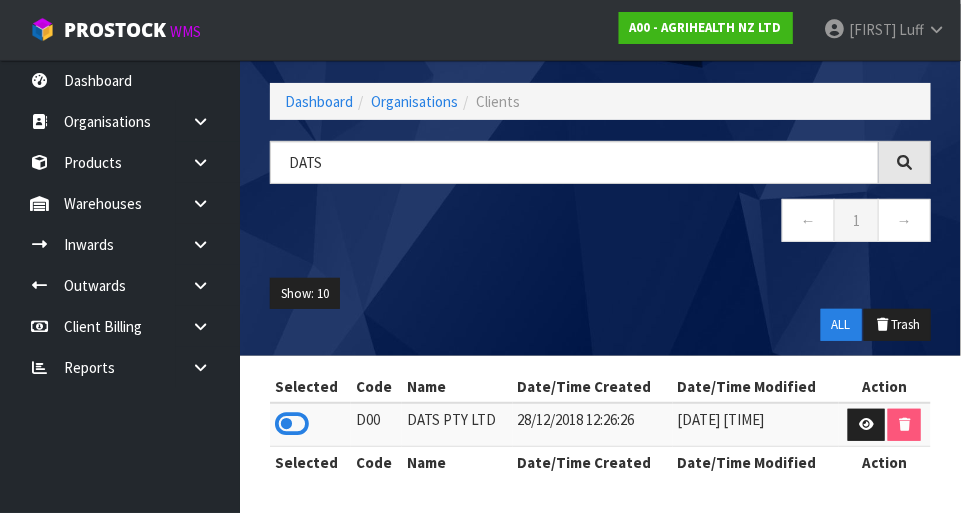 click at bounding box center (292, 424) 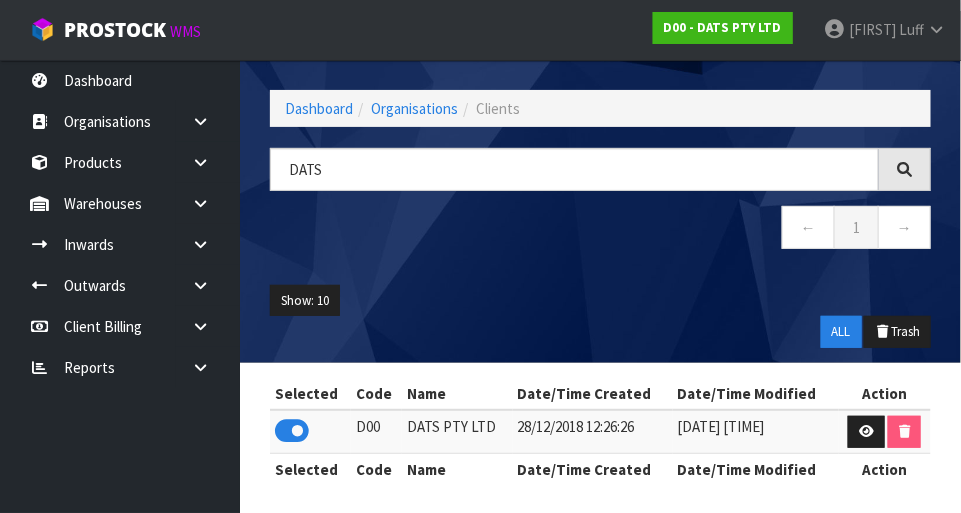 scroll, scrollTop: 48, scrollLeft: 0, axis: vertical 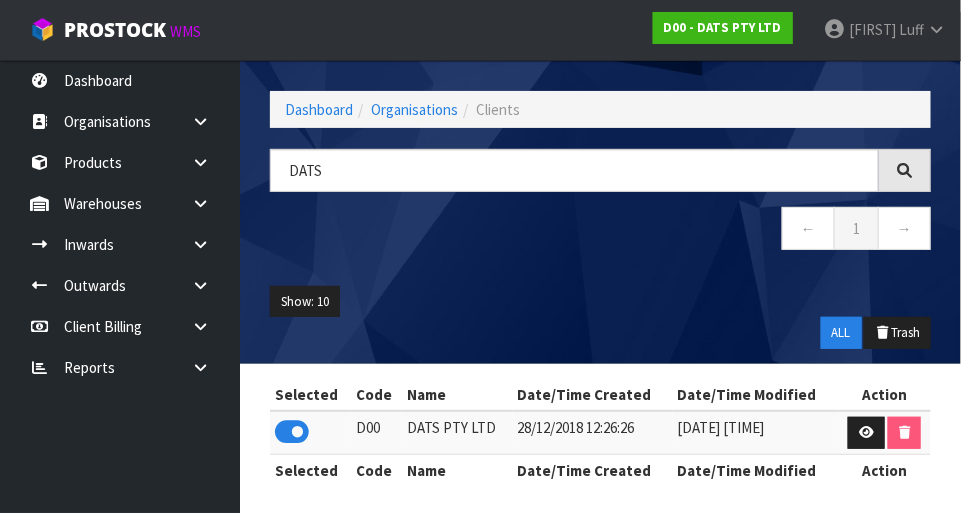 click at bounding box center (208, 121) 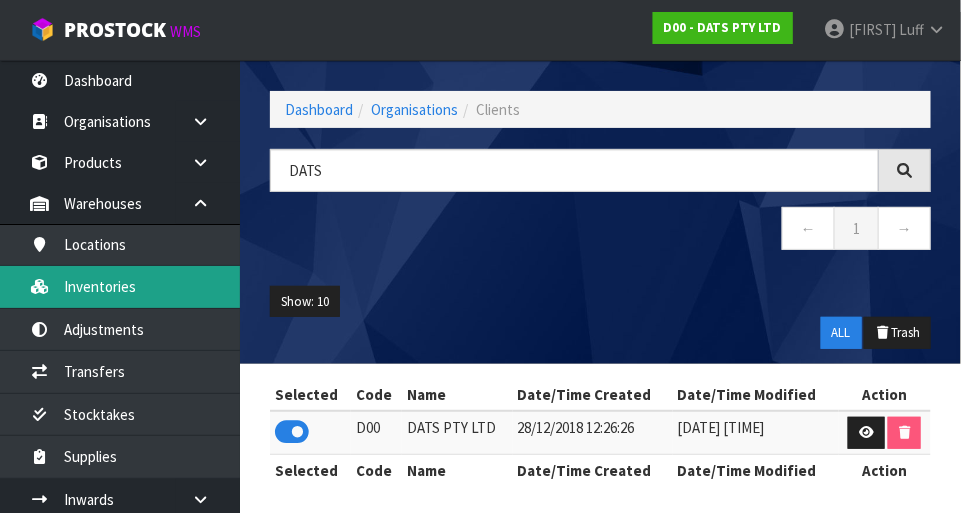 click on "Inventories" at bounding box center [120, 286] 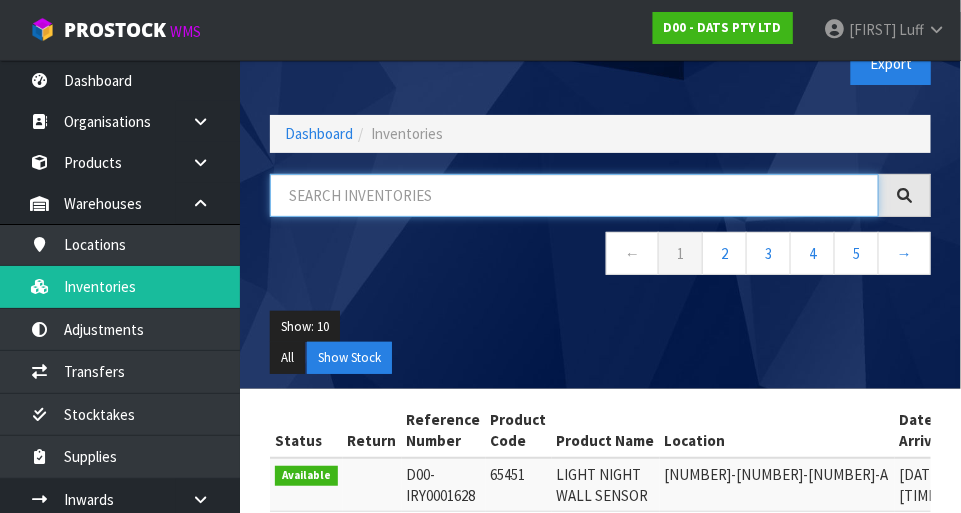 click at bounding box center [574, 195] 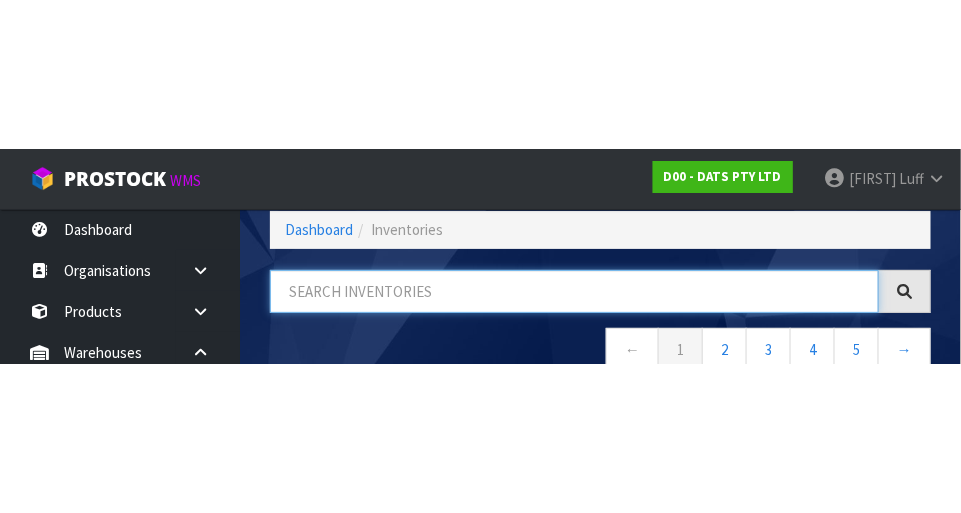 scroll, scrollTop: 135, scrollLeft: 0, axis: vertical 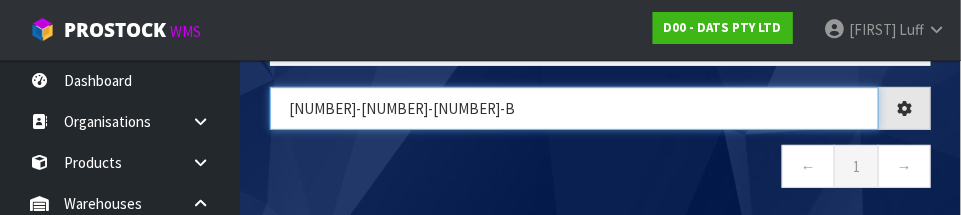 type on "[NUMBER]-[NUMBER]-[NUMBER]-b" 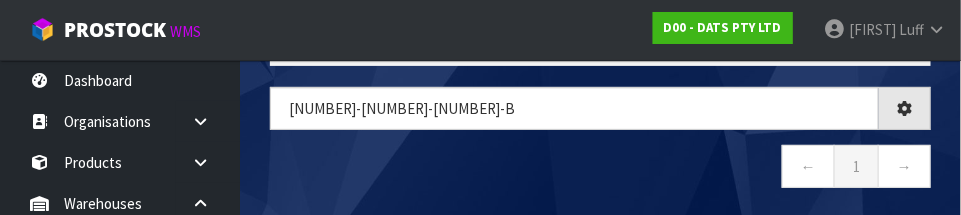 click on "←
1
→" at bounding box center (600, 169) 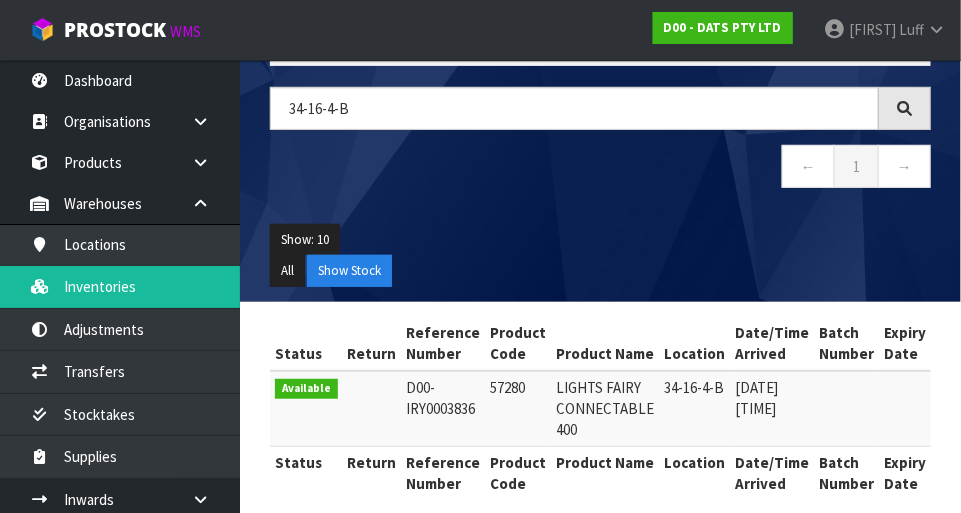 scroll, scrollTop: 155, scrollLeft: 0, axis: vertical 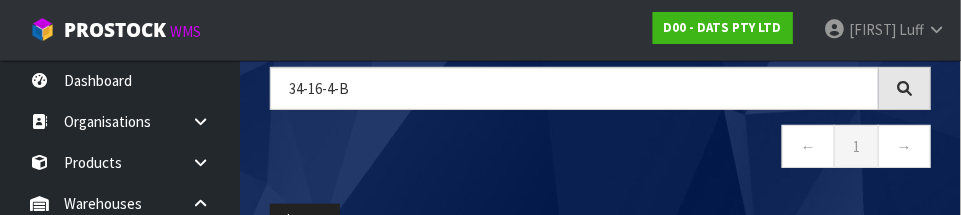 click on "←
1
→" at bounding box center (600, 149) 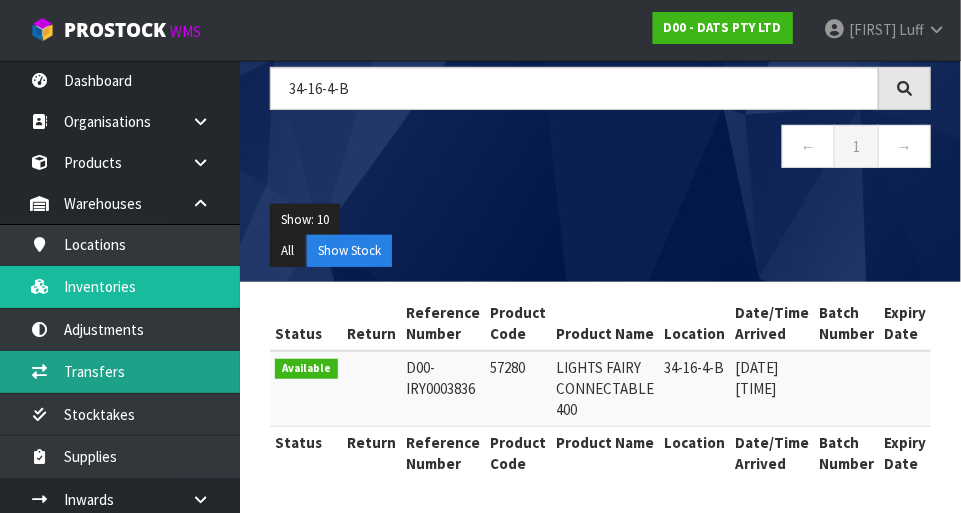 click on "Transfers" at bounding box center [120, 371] 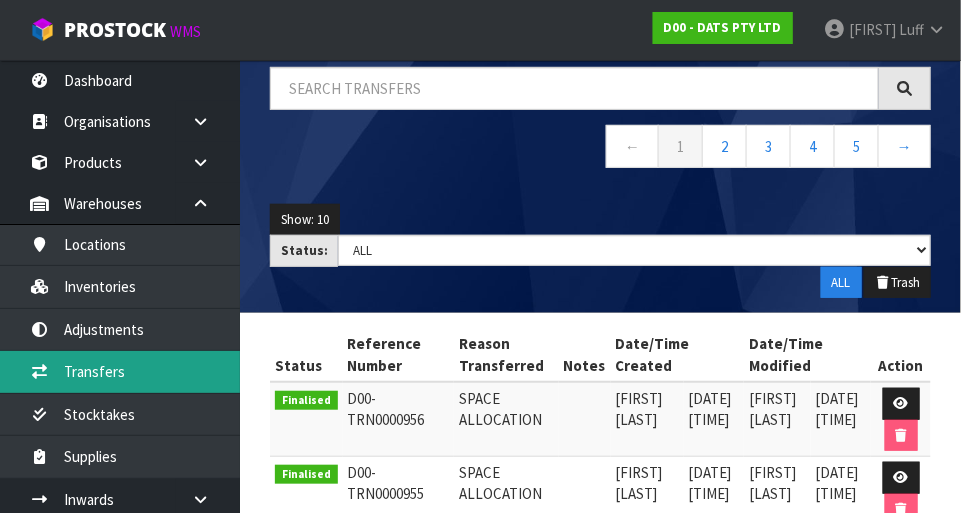 scroll, scrollTop: 0, scrollLeft: 0, axis: both 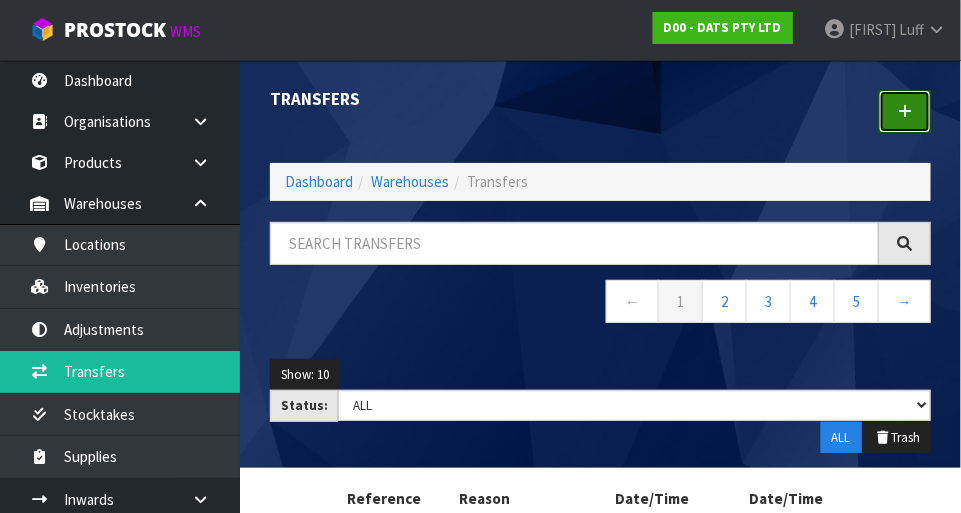 click at bounding box center [905, 111] 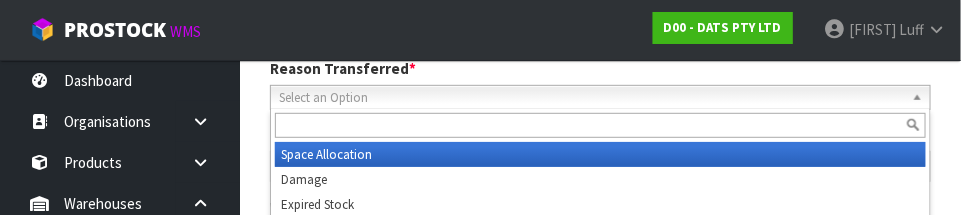 scroll, scrollTop: 296, scrollLeft: 0, axis: vertical 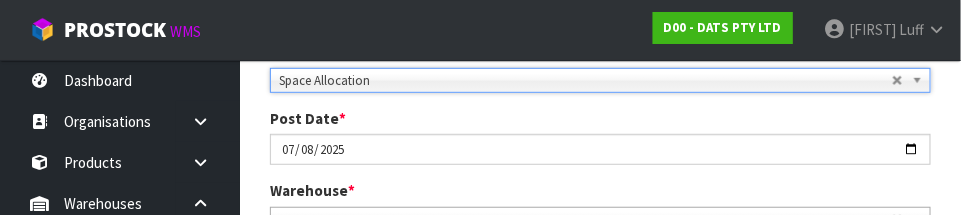 click on "Post Date  *
[DATE]" at bounding box center [600, 136] 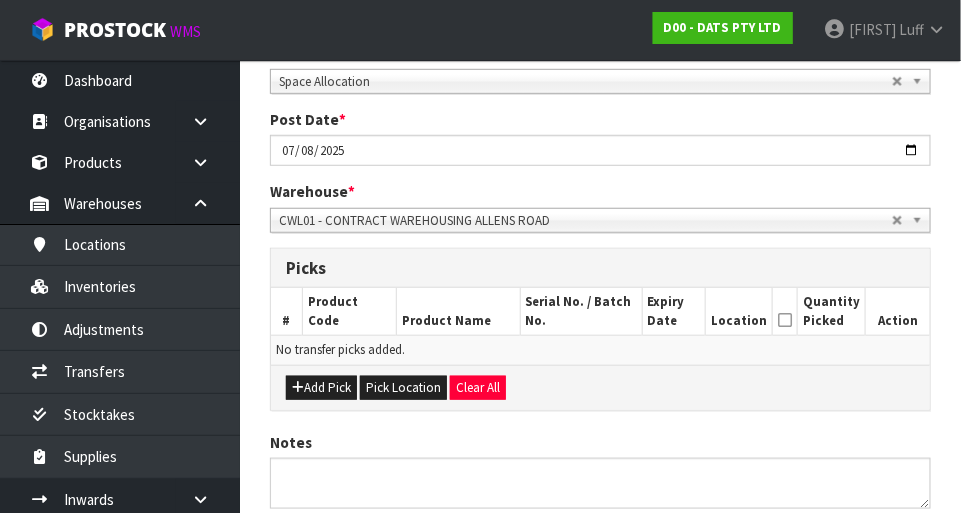 scroll, scrollTop: 444, scrollLeft: 0, axis: vertical 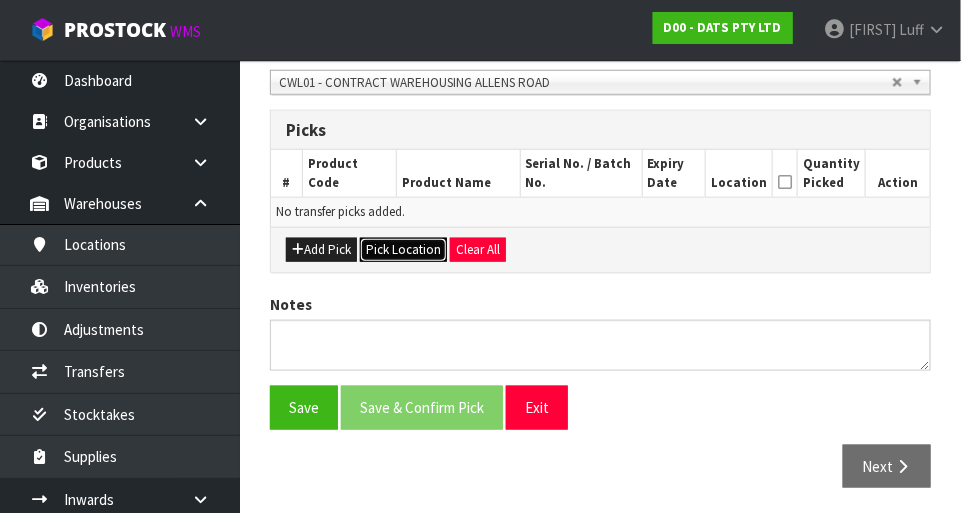 click on "Pick Location" at bounding box center [403, 250] 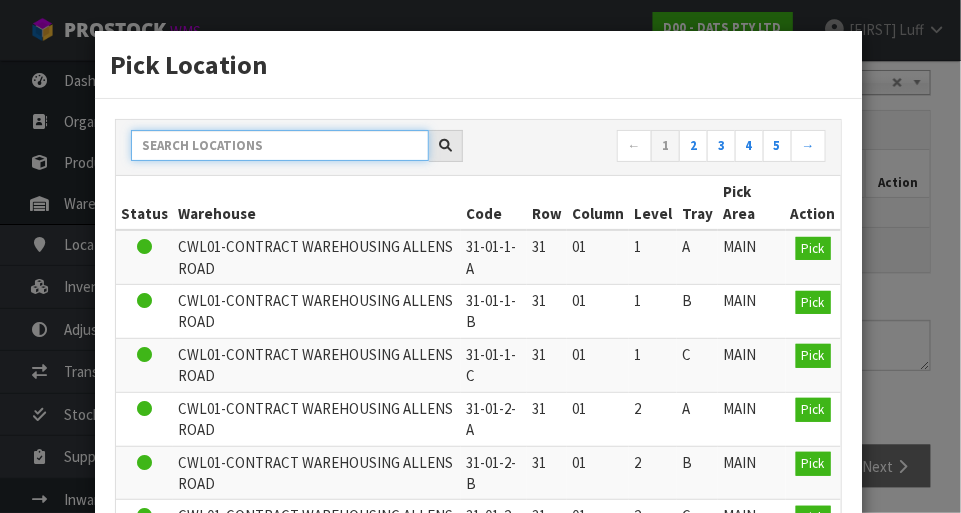 paste on "34-16-4-B" 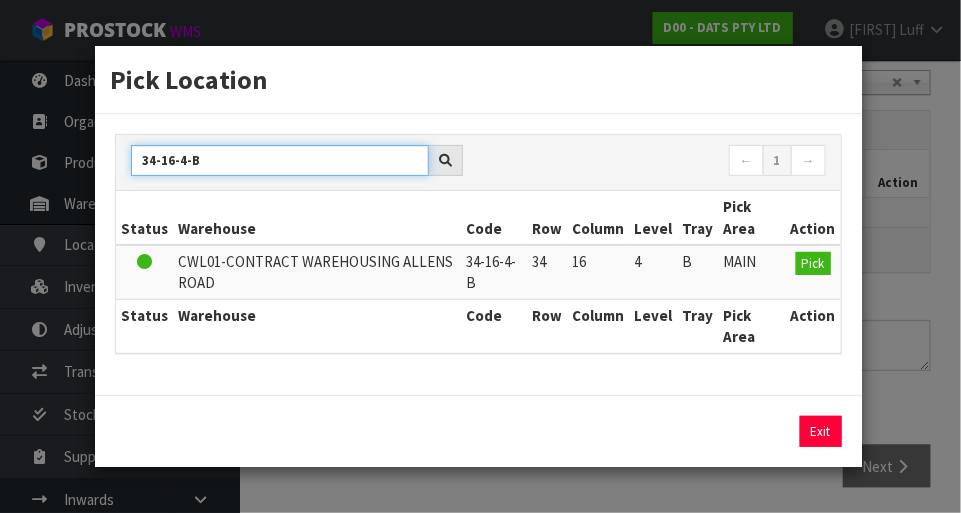 type on "34-16-4-B" 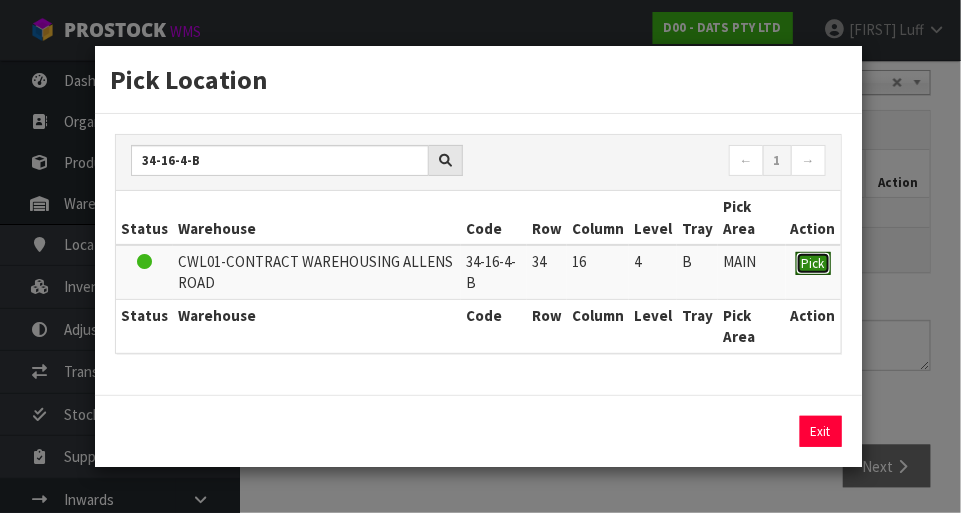 click on "Pick" at bounding box center (813, 264) 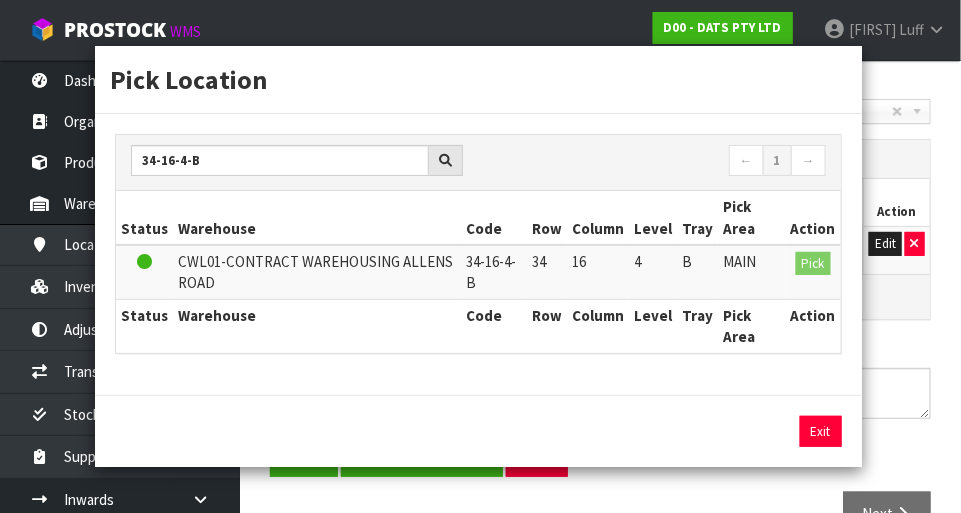 scroll, scrollTop: 444, scrollLeft: 0, axis: vertical 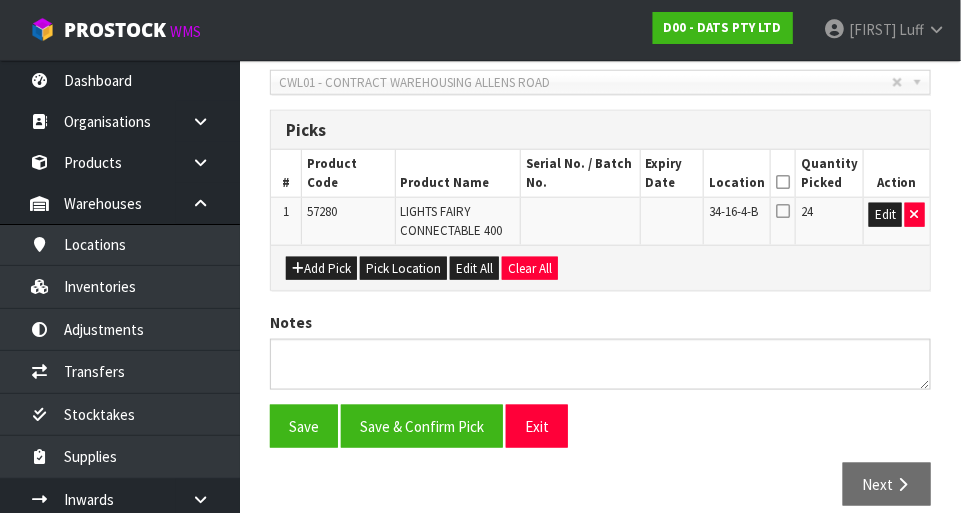 click at bounding box center (783, 182) 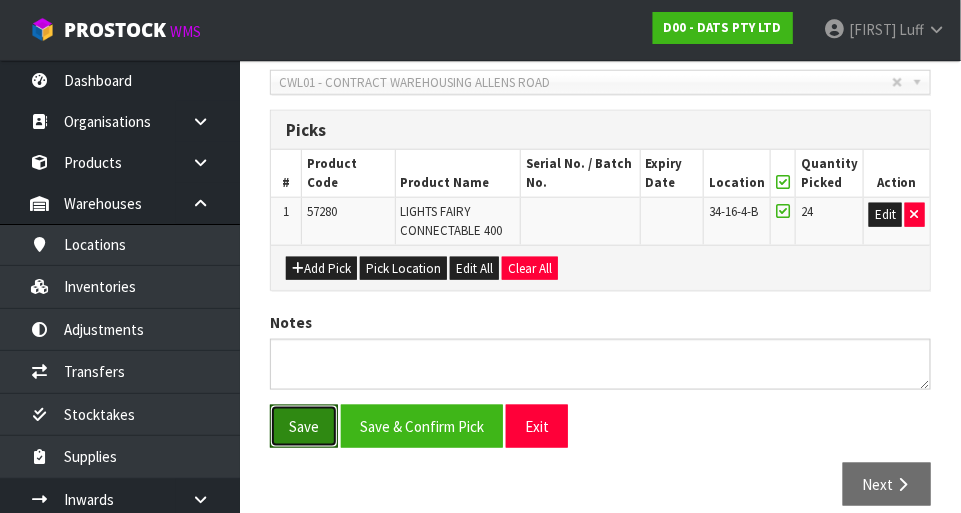 click on "Save" at bounding box center (304, 426) 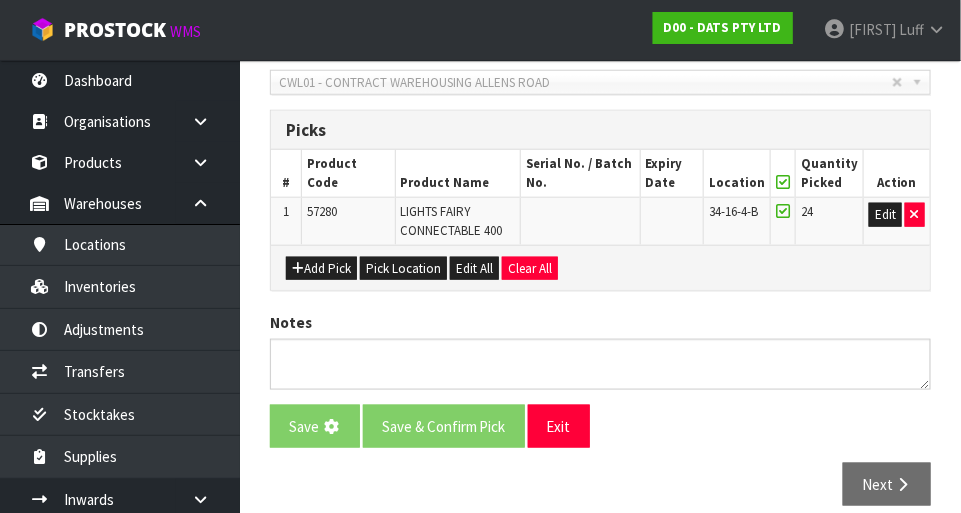 scroll, scrollTop: 0, scrollLeft: 0, axis: both 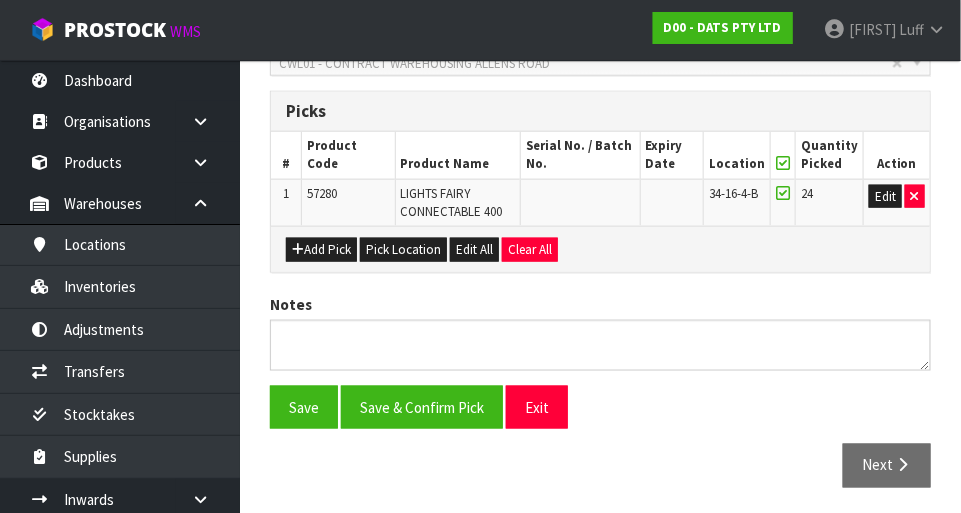 click on "DATS PTY LTD
Reason Transferred  *
Space Allocation Damage Expired Stock Repair QA
Space Allocation
Post Date  *
[DATE]
Warehouse  *
01 - CONTRACT WAREHOUSING MAIN 02 - CONTRACT WAREHOUSING NO 2 CHC - CWL CHRISTCHURCH WAIHEKE - SOLAR SHOP WAIHEKE CWL01 - CONTRACT WAREHOUSING ALLENS ROAD CWL02 - CONTRACT WAREHOUSING LADY RUBY CWL03 - CONTRACT WAREHOUSING NEILPARK
CWL01 - CONTRACT WAREHOUSING ALLENS ROAD
Picks
#
Product	Code
Product	Name
Serial No. / Batch No.
Expiry Date
Location
Quantity
Picked
Action
1
57280
LIGHTS FAIRY CONNECTABLE 400" at bounding box center (600, 173) 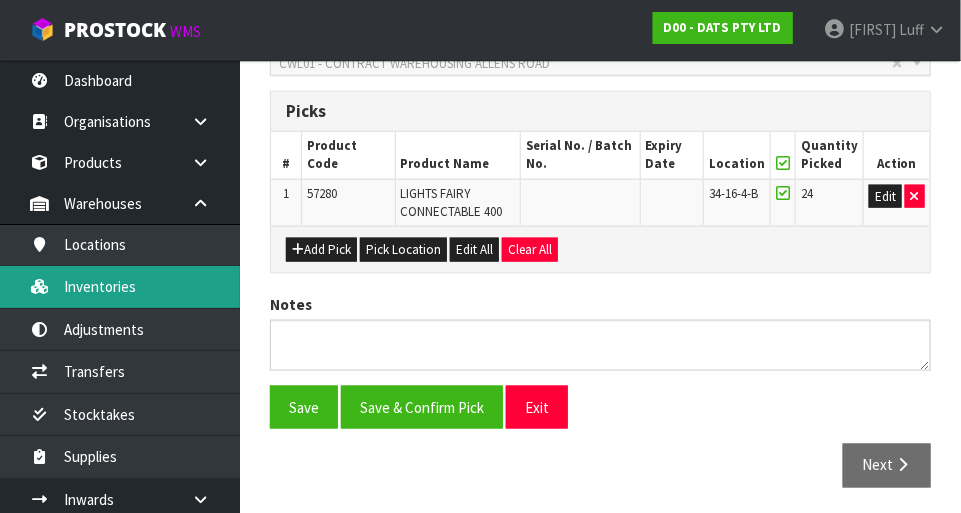 click on "Inventories" at bounding box center [120, 286] 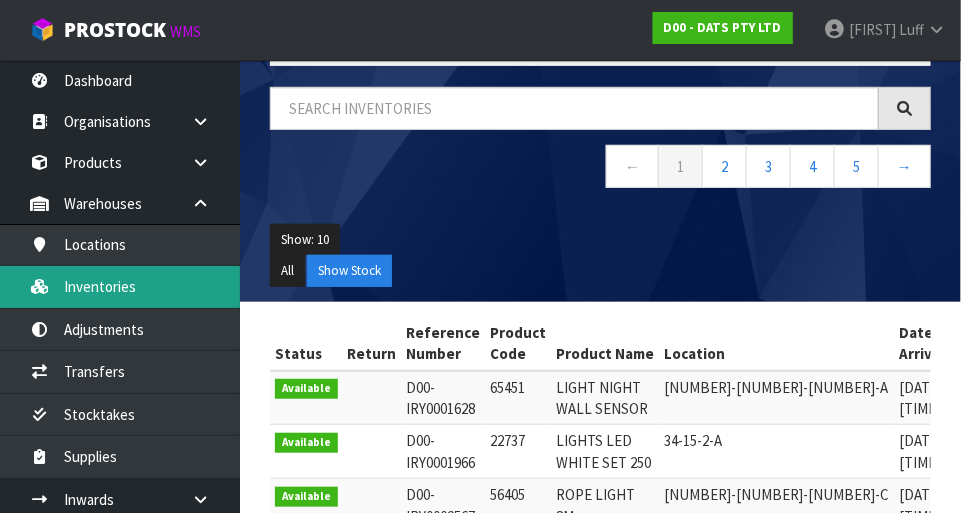 scroll, scrollTop: 0, scrollLeft: 0, axis: both 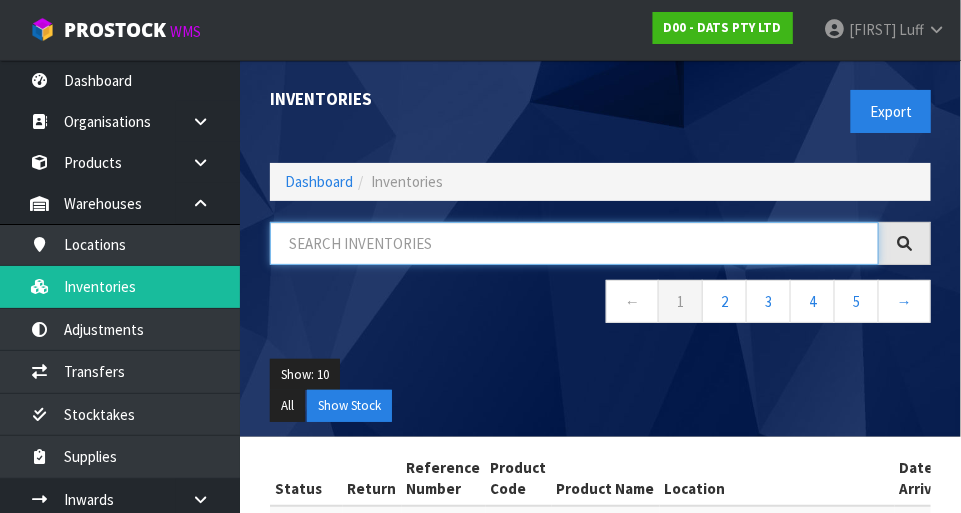 paste on "57280" 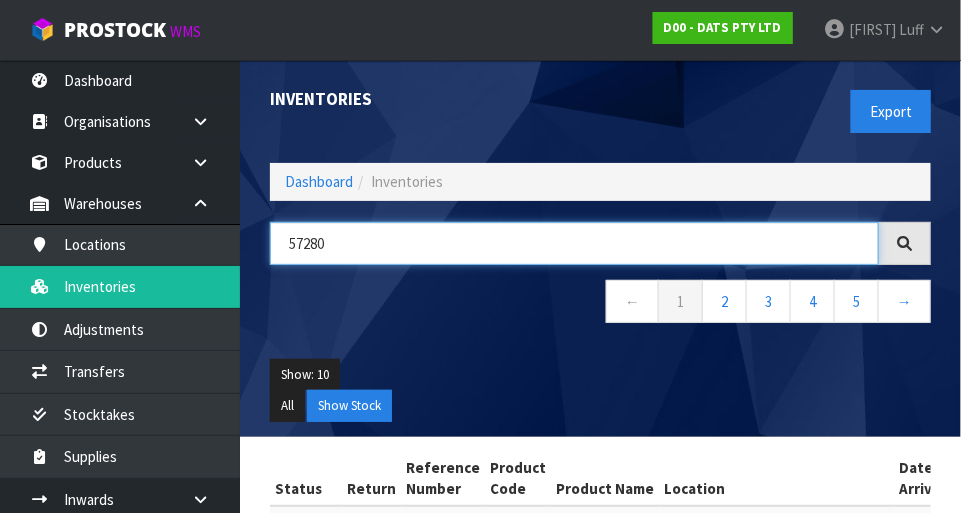 type on "57280" 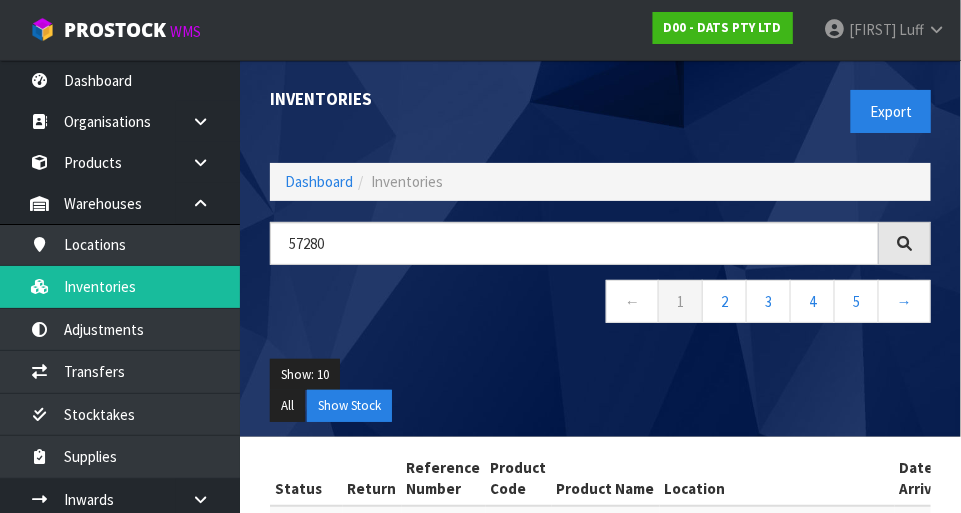 click on "Show: 10
5
10
25
50
All
Show Stock" at bounding box center [600, 390] 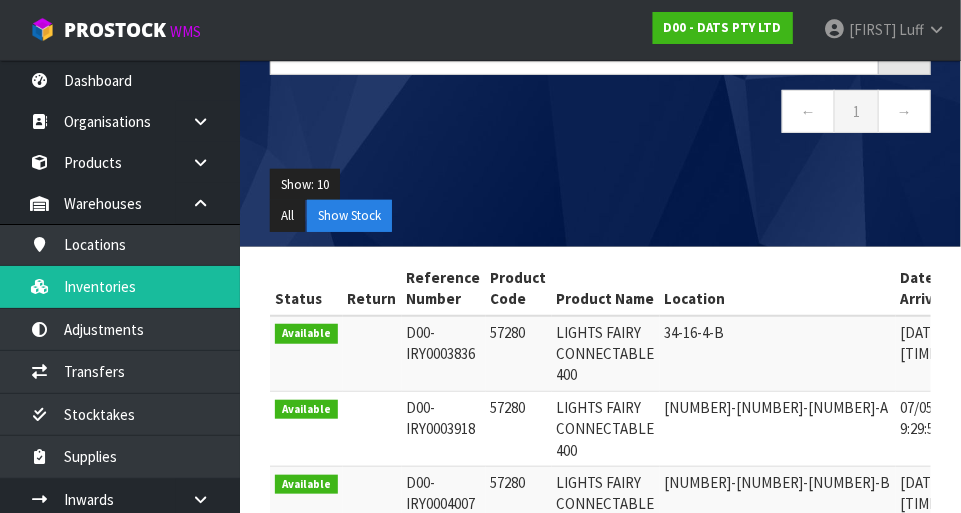 scroll, scrollTop: 305, scrollLeft: 0, axis: vertical 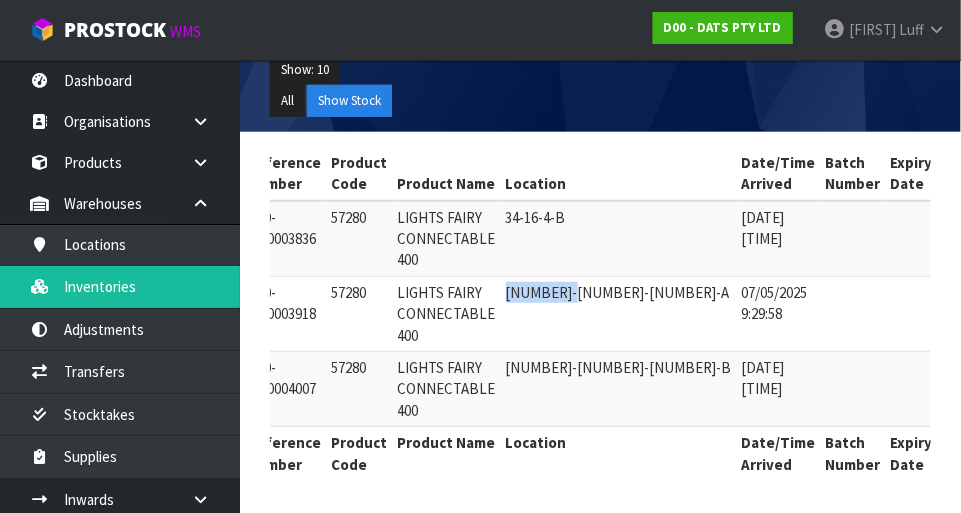 copy on "[NUMBER]-[NUMBER]-[NUMBER]-A" 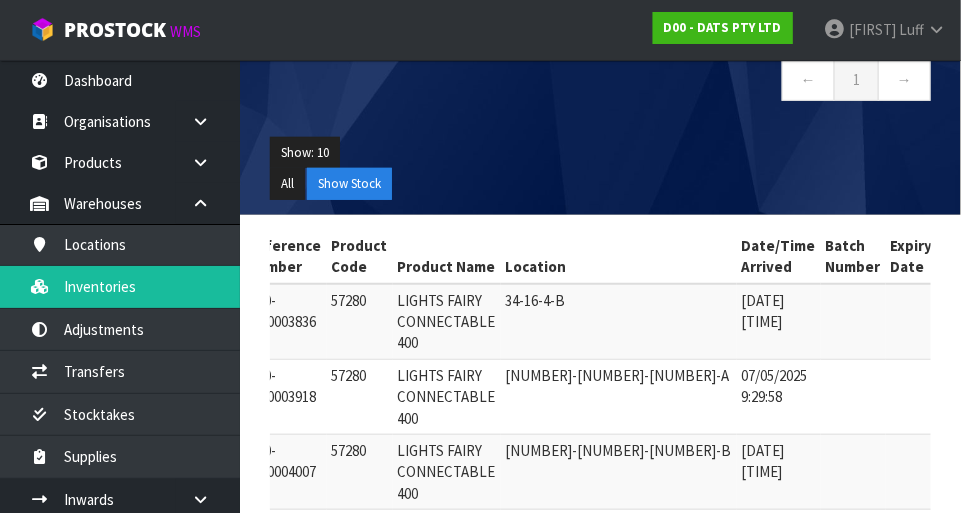 scroll, scrollTop: 305, scrollLeft: 0, axis: vertical 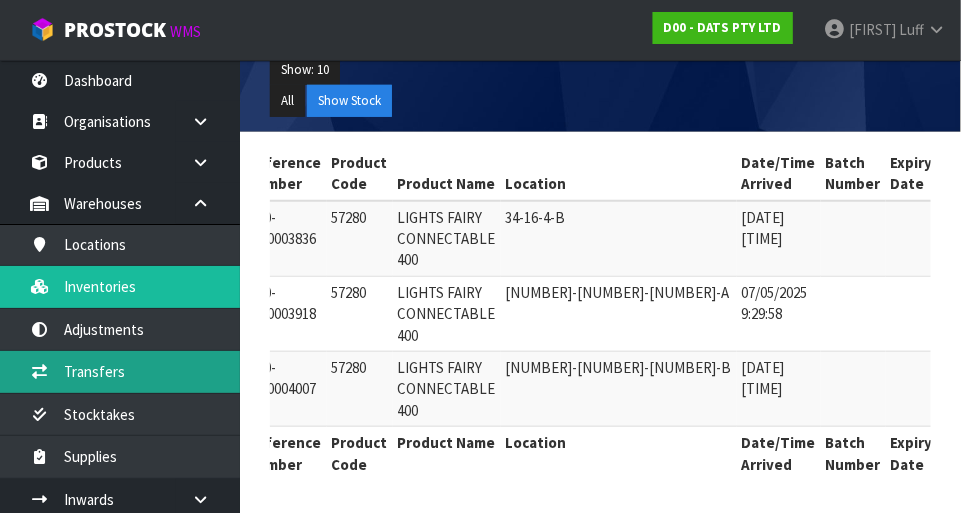 click on "Transfers" at bounding box center [120, 371] 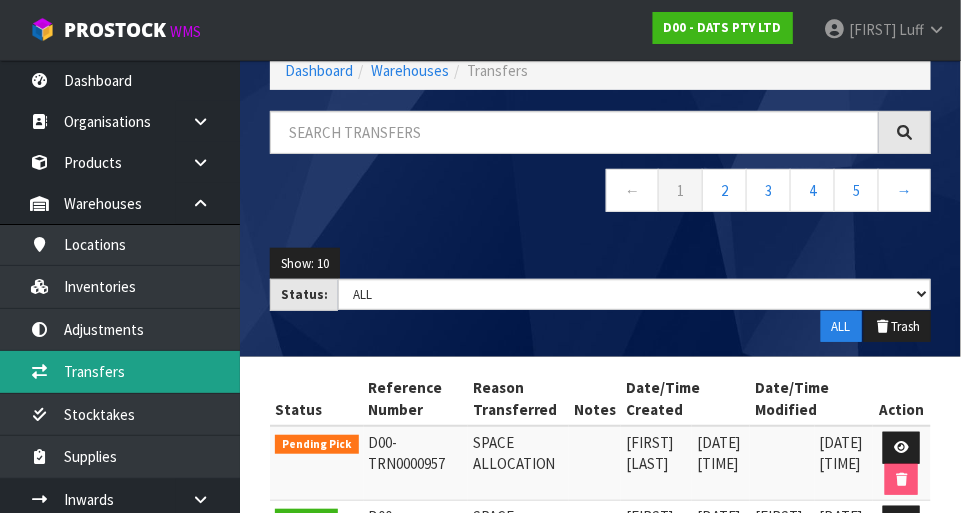 scroll, scrollTop: 305, scrollLeft: 0, axis: vertical 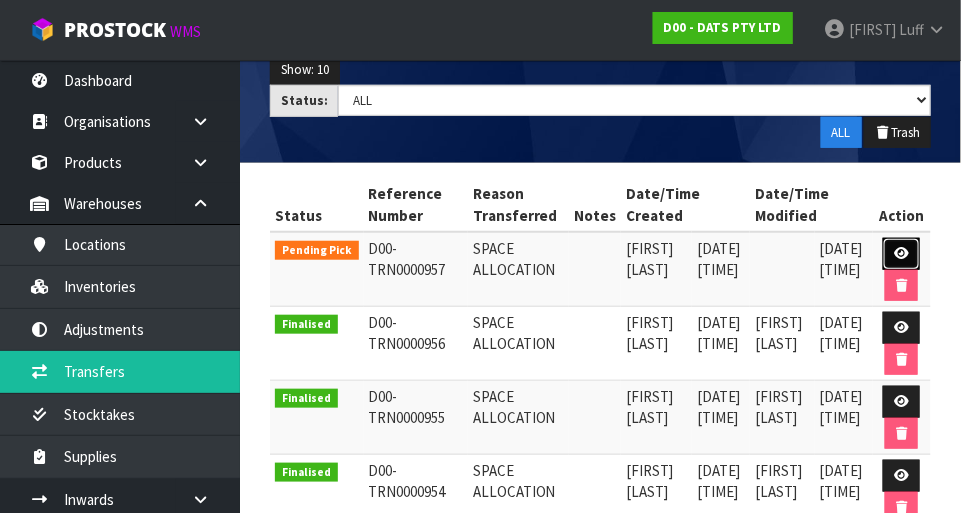 click at bounding box center [901, 253] 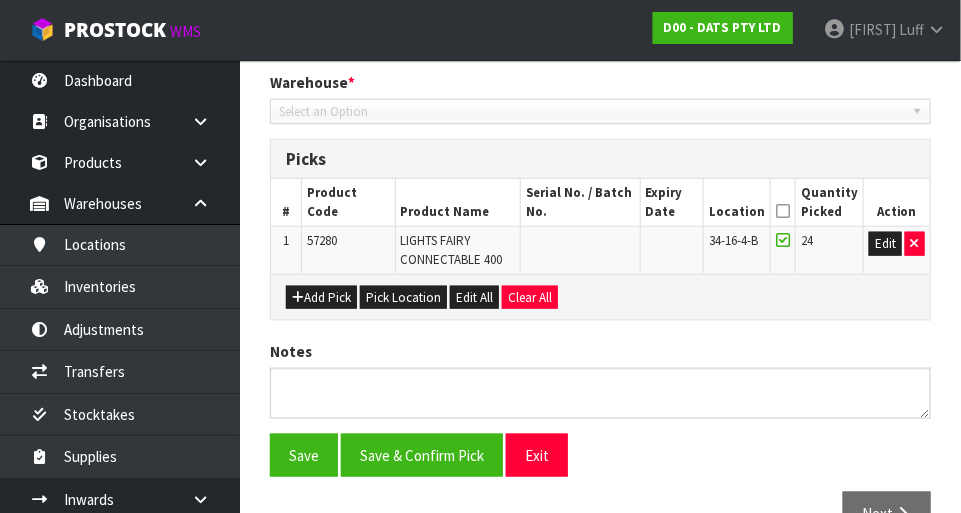 scroll, scrollTop: 462, scrollLeft: 0, axis: vertical 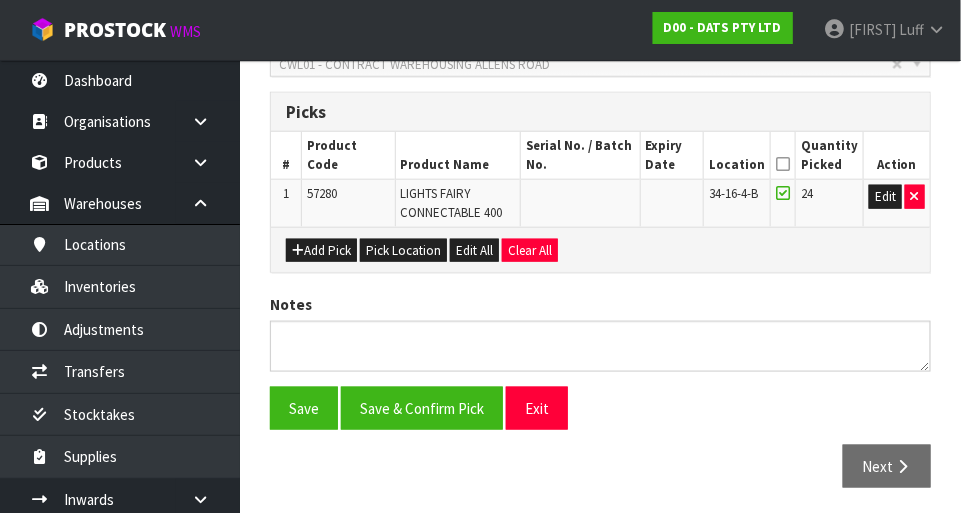 click at bounding box center [783, 164] 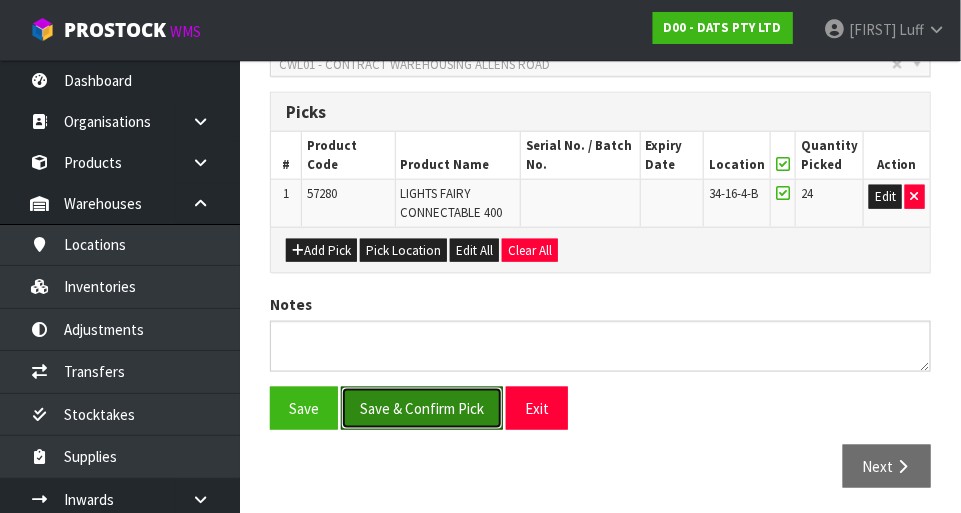 click on "Save & Confirm Pick" at bounding box center (422, 408) 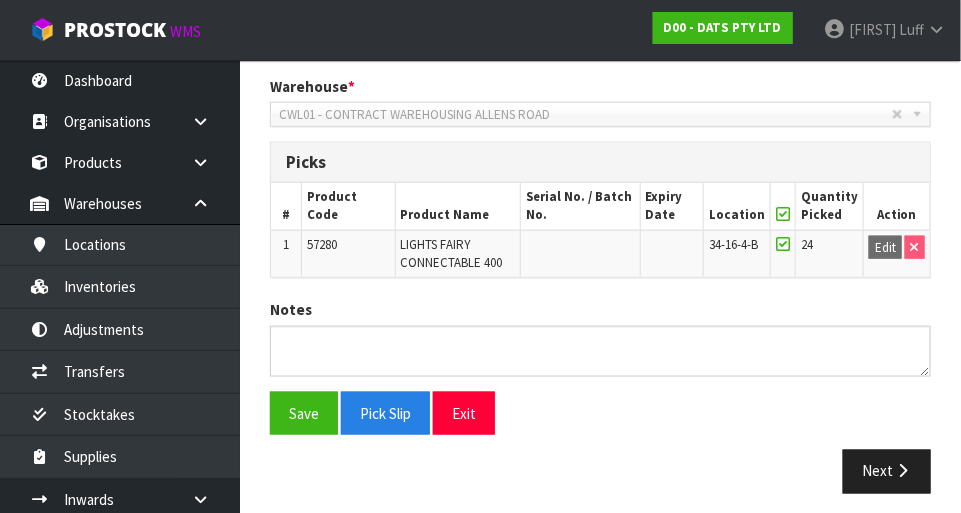 scroll, scrollTop: 491, scrollLeft: 0, axis: vertical 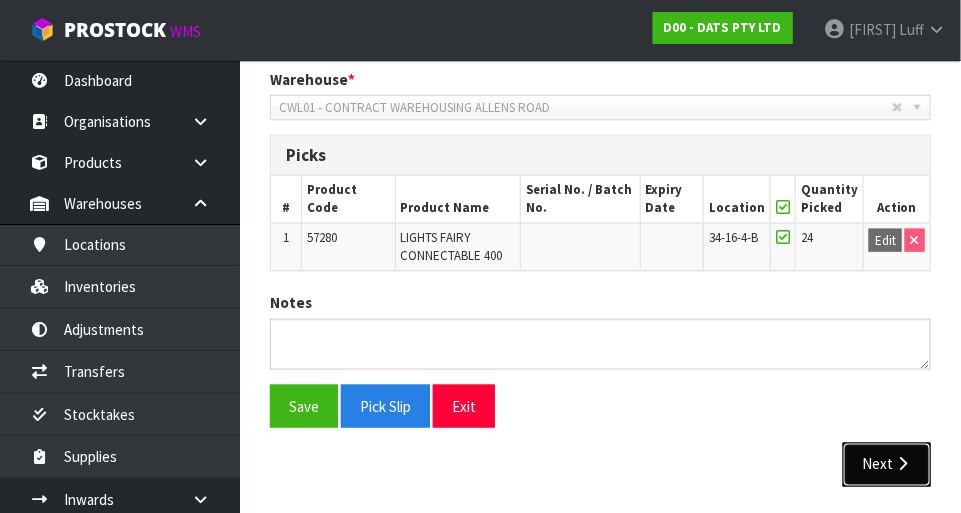click on "Next" at bounding box center (887, 464) 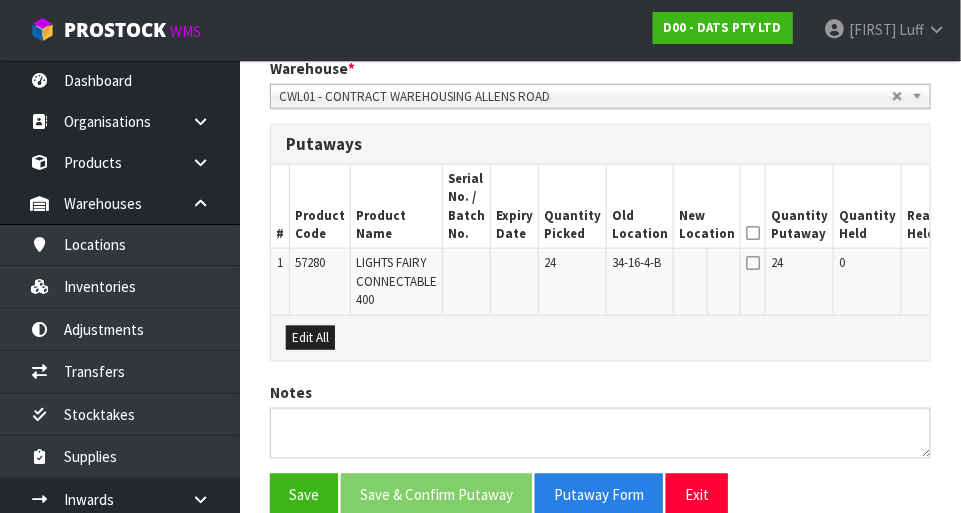 scroll, scrollTop: 508, scrollLeft: 0, axis: vertical 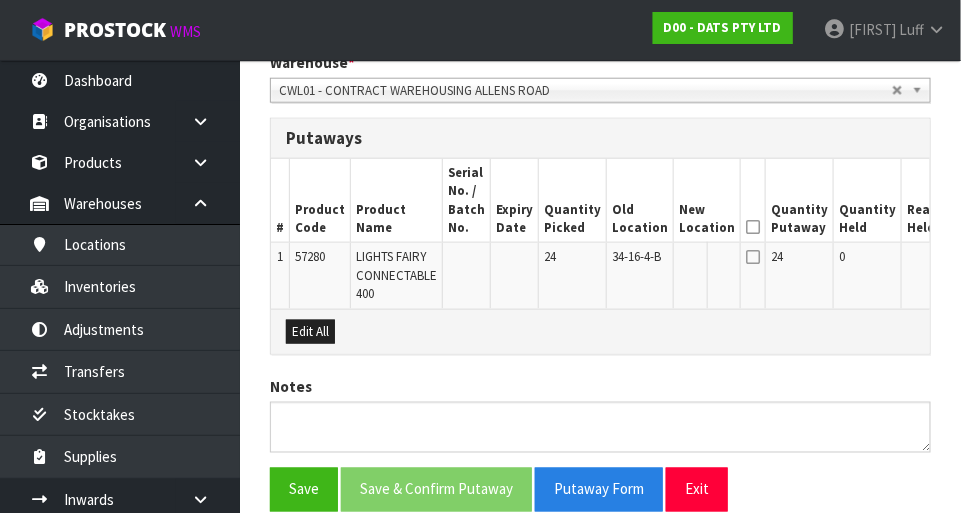 click on "Edit" at bounding box center (979, 260) 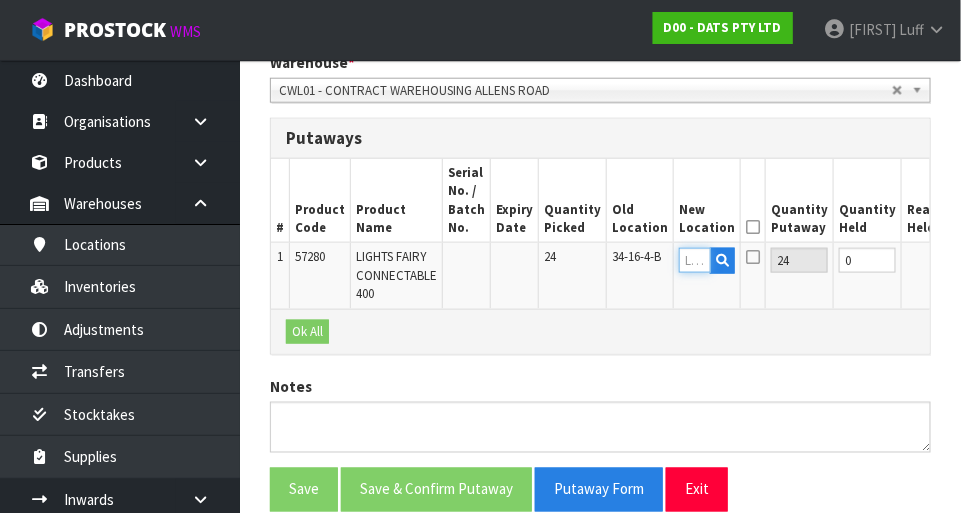 paste on "[NUMBER]-[NUMBER]-[NUMBER]-A" 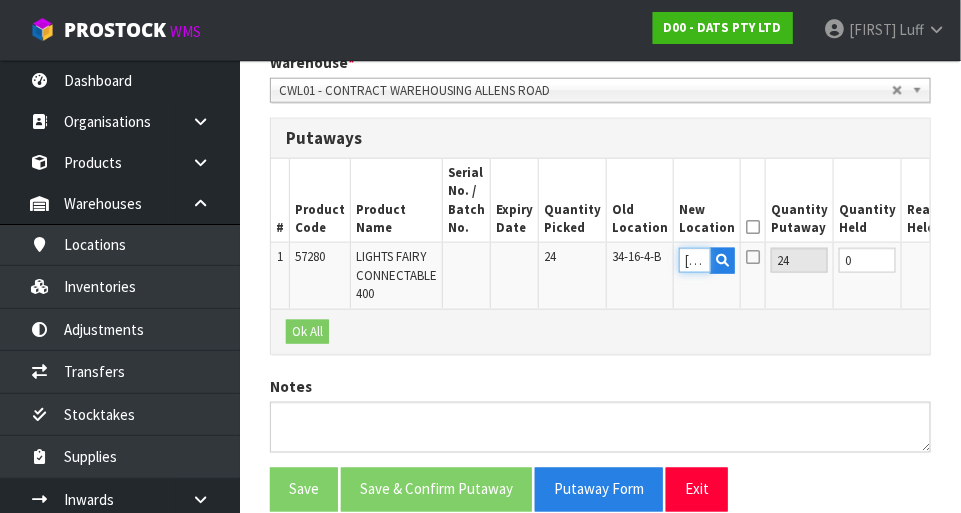 scroll, scrollTop: 0, scrollLeft: 37, axis: horizontal 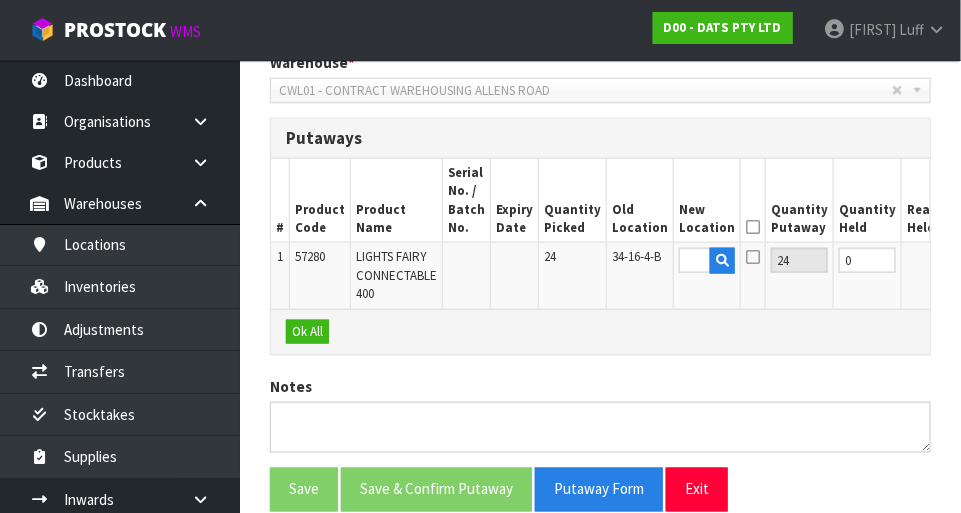 click on "OK" at bounding box center [977, 260] 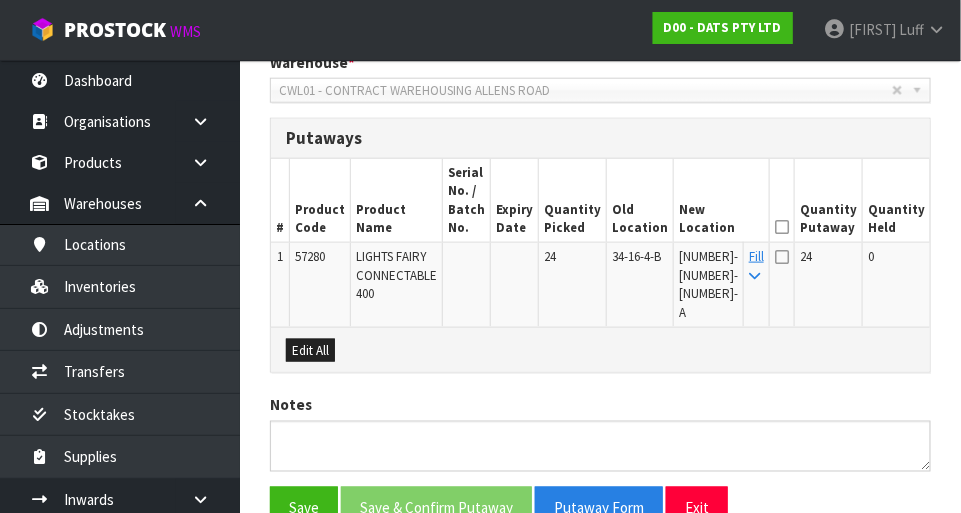 click at bounding box center [782, 257] 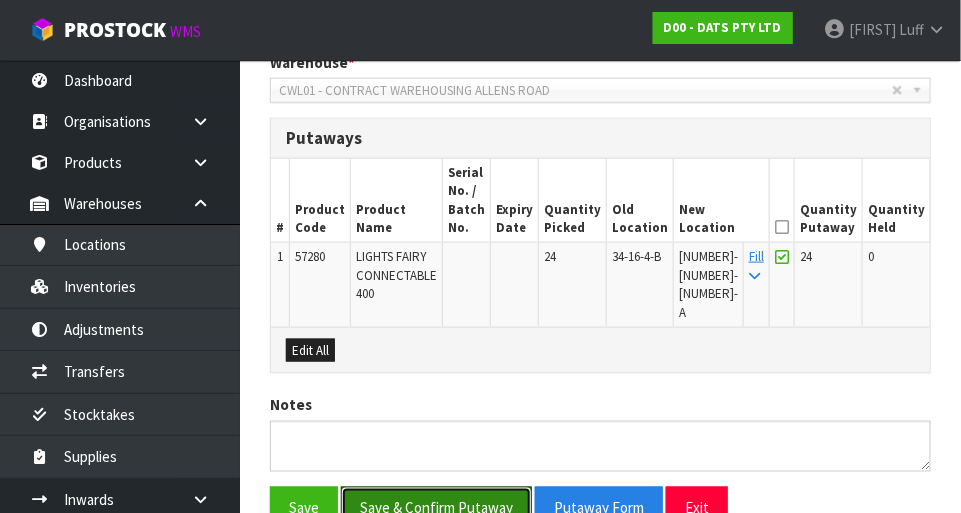 click on "Save & Confirm Putaway" at bounding box center (436, 508) 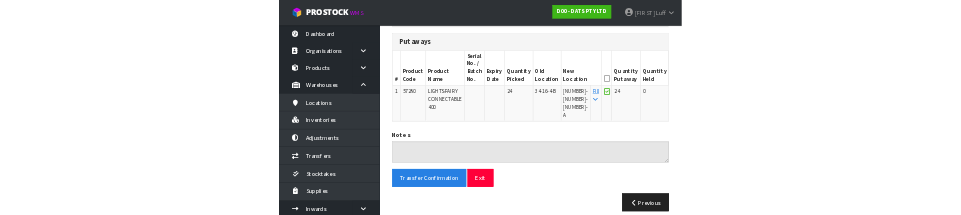 scroll, scrollTop: 0, scrollLeft: 0, axis: both 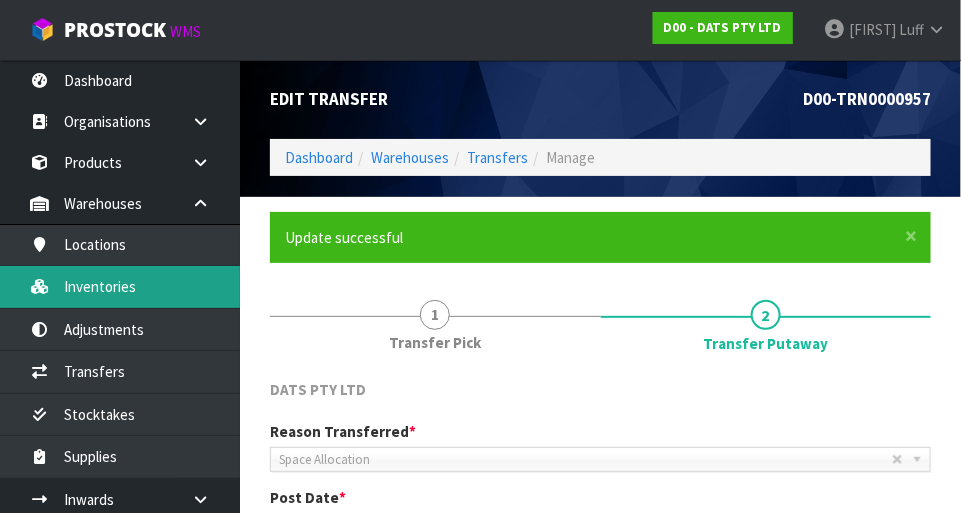click on "Inventories" at bounding box center (120, 286) 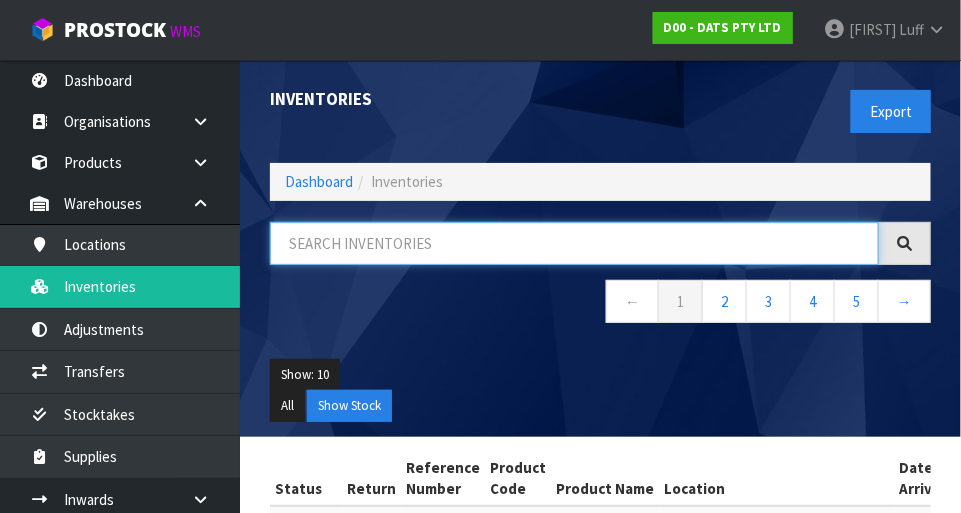 click at bounding box center [574, 243] 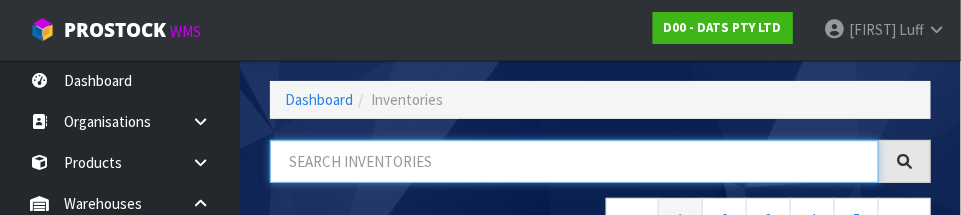 scroll, scrollTop: 135, scrollLeft: 0, axis: vertical 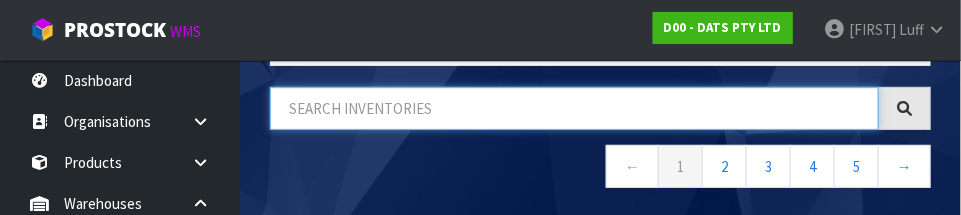 type on "5" 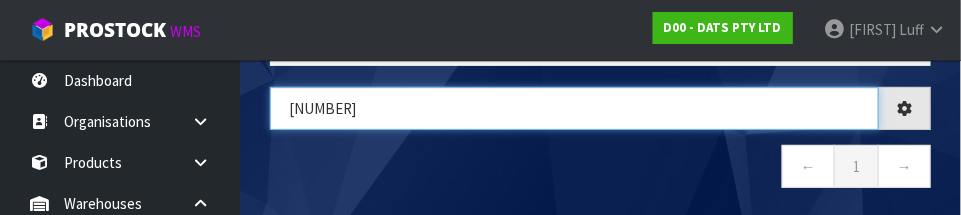 type on "[NUMBER]" 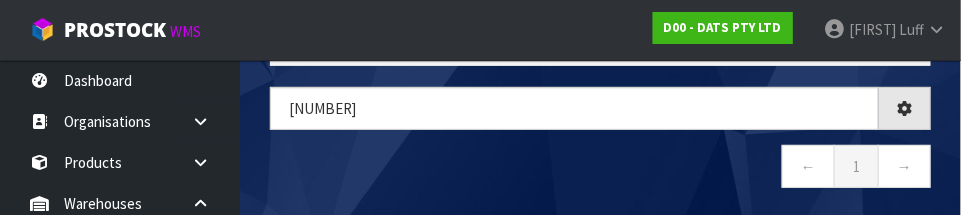 click on "[NUMBER]
←
1
→" at bounding box center (600, 148) 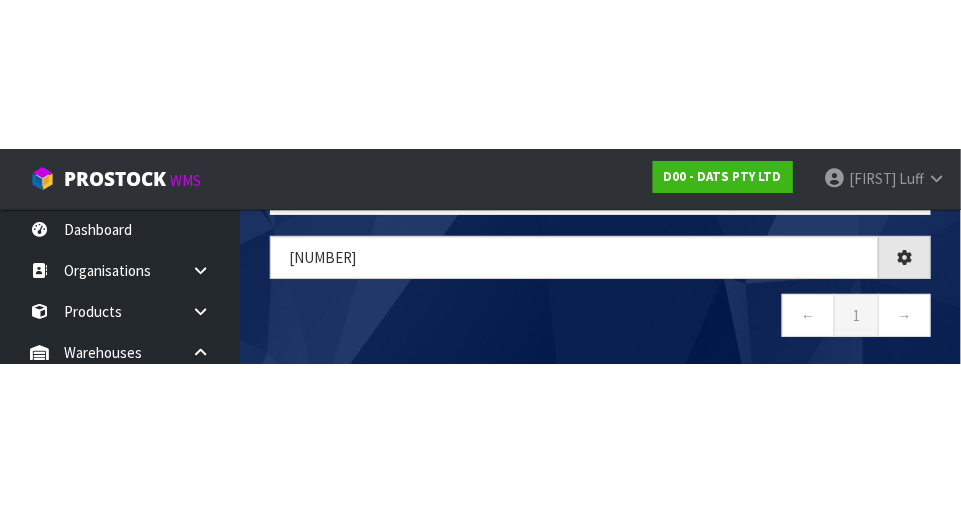 scroll, scrollTop: 112, scrollLeft: 0, axis: vertical 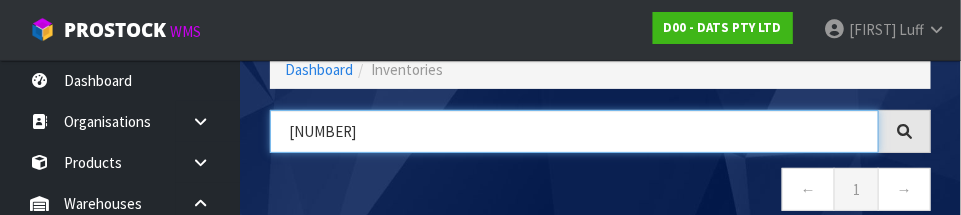 click on "[NUMBER]" at bounding box center [574, 131] 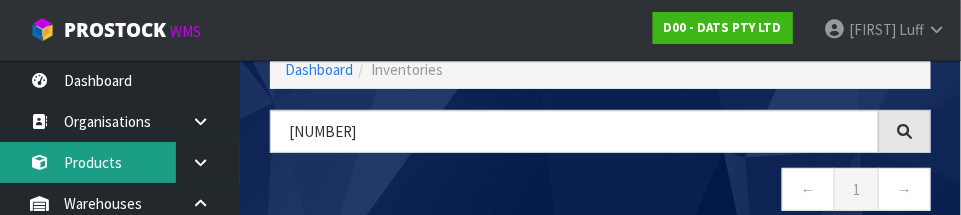 click on "Products" at bounding box center (120, 162) 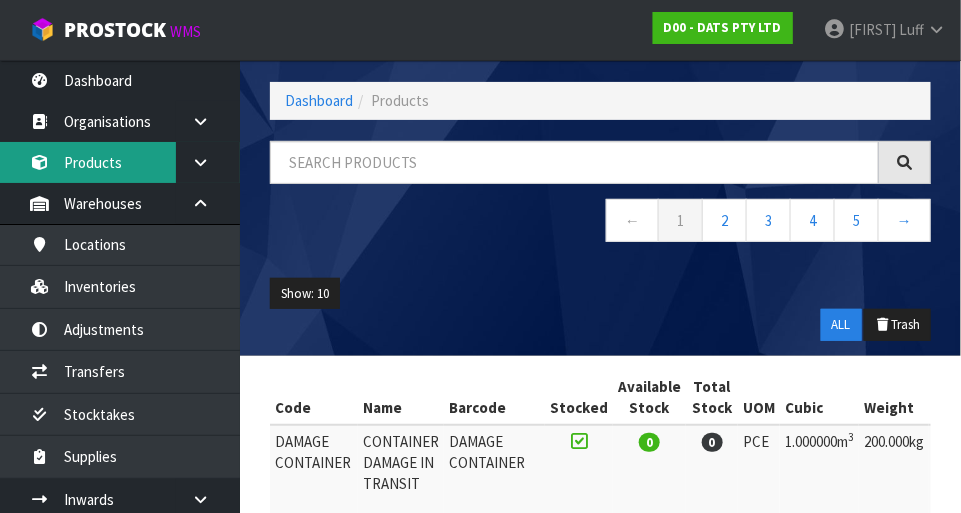scroll, scrollTop: 112, scrollLeft: 0, axis: vertical 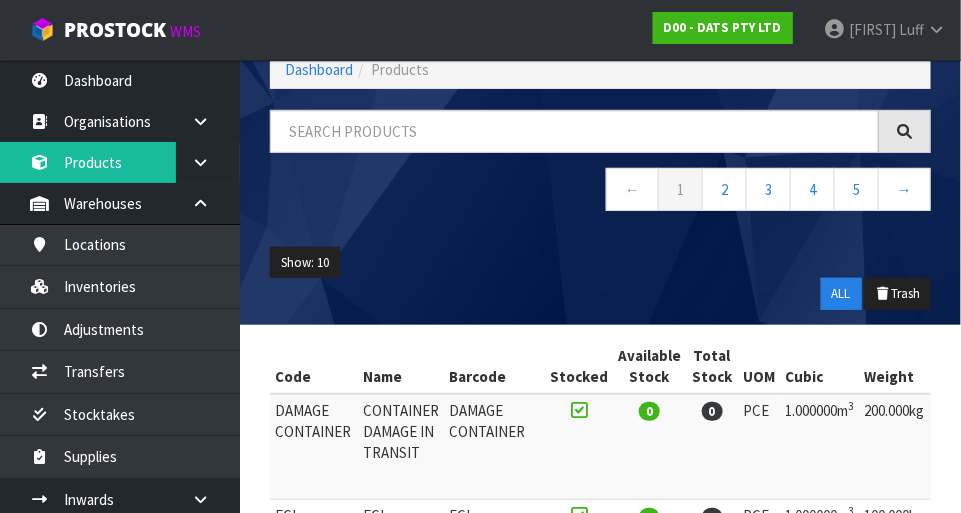 click on "←
1 2 3 4 5
→" at bounding box center [600, 192] 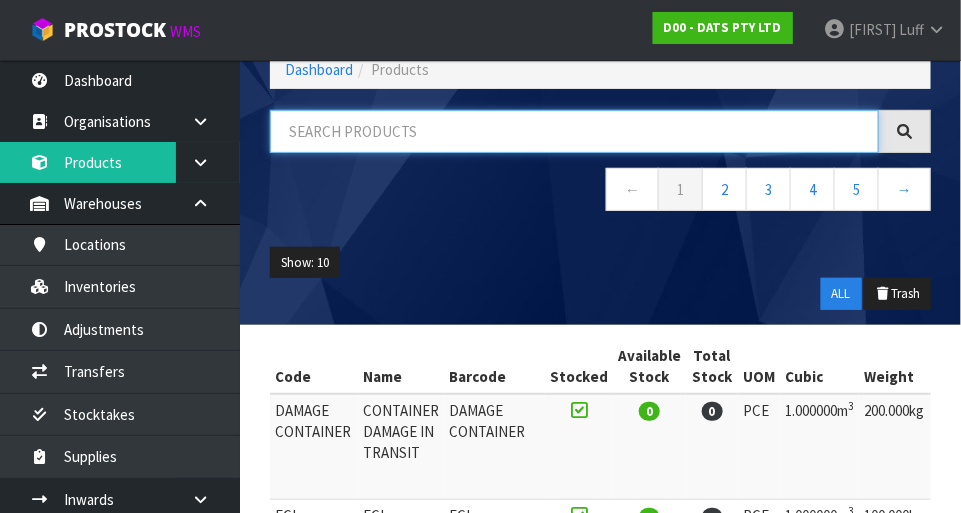 paste on "[NUMBER]" 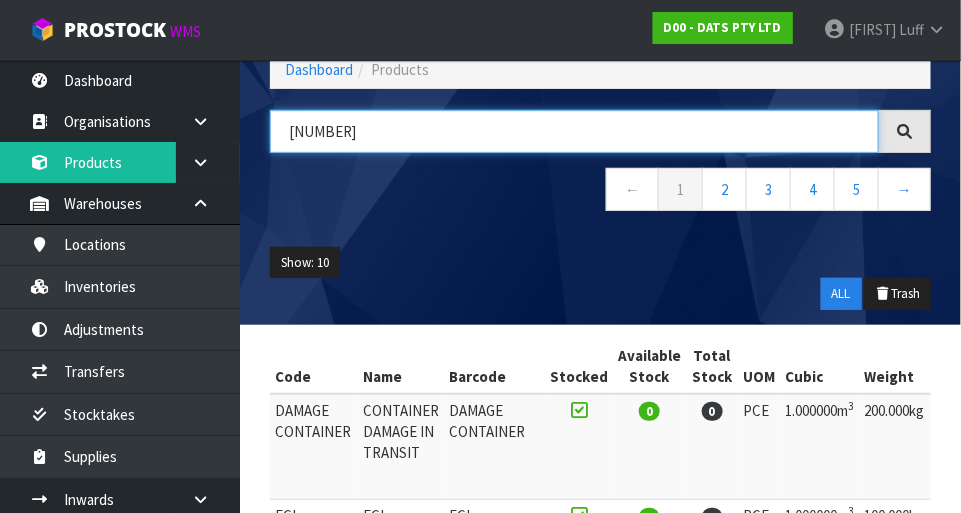 type on "[NUMBER]" 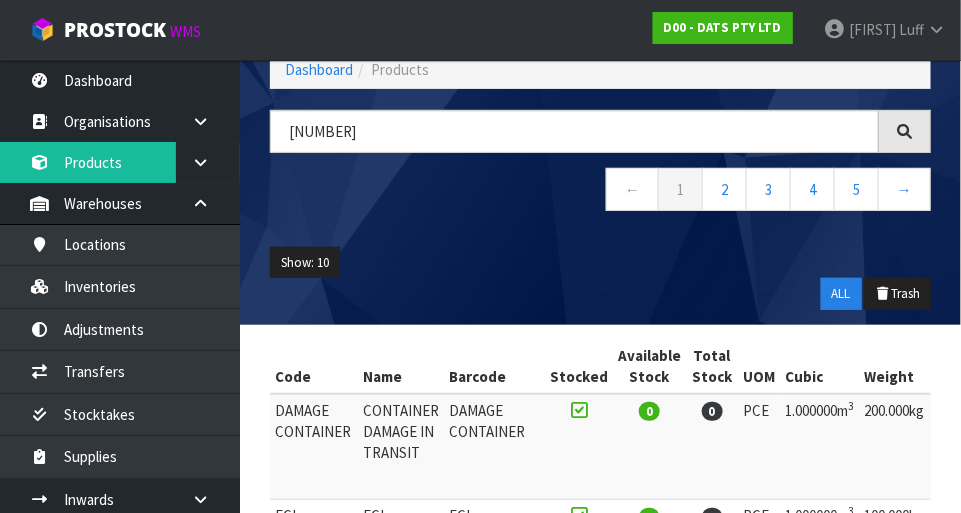 click on "←
1 2 3 4 5
→" at bounding box center [600, 192] 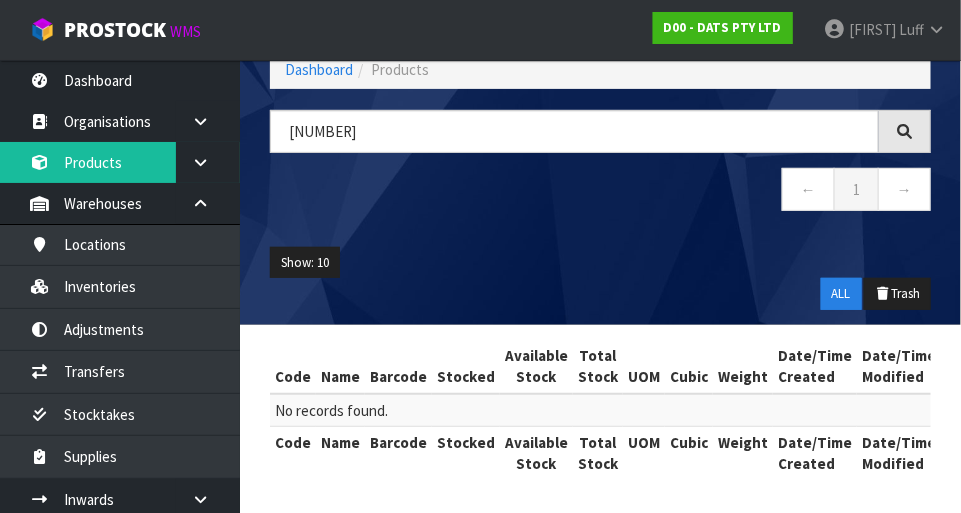 click on "[FIRST] [LAST]" at bounding box center [884, 30] 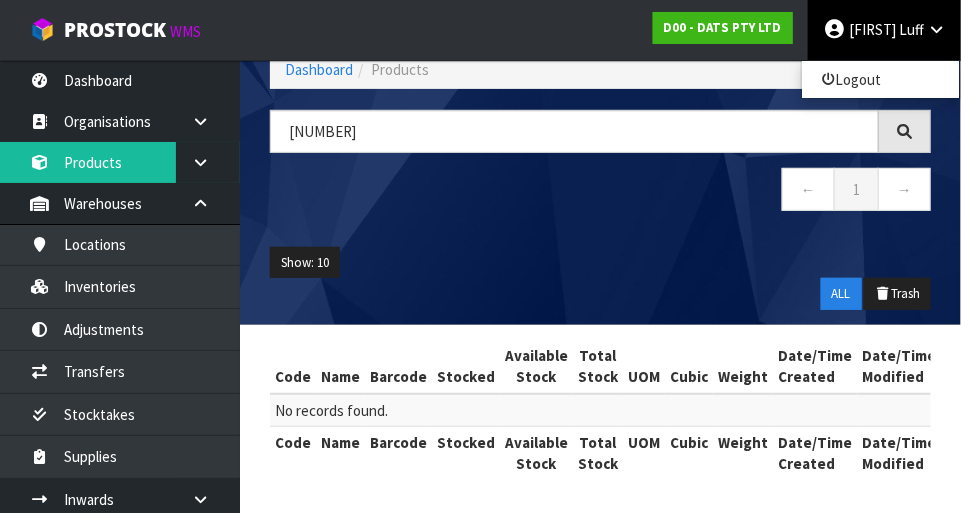 click on "[NUMBER]
←
1
→" at bounding box center (600, 171) 